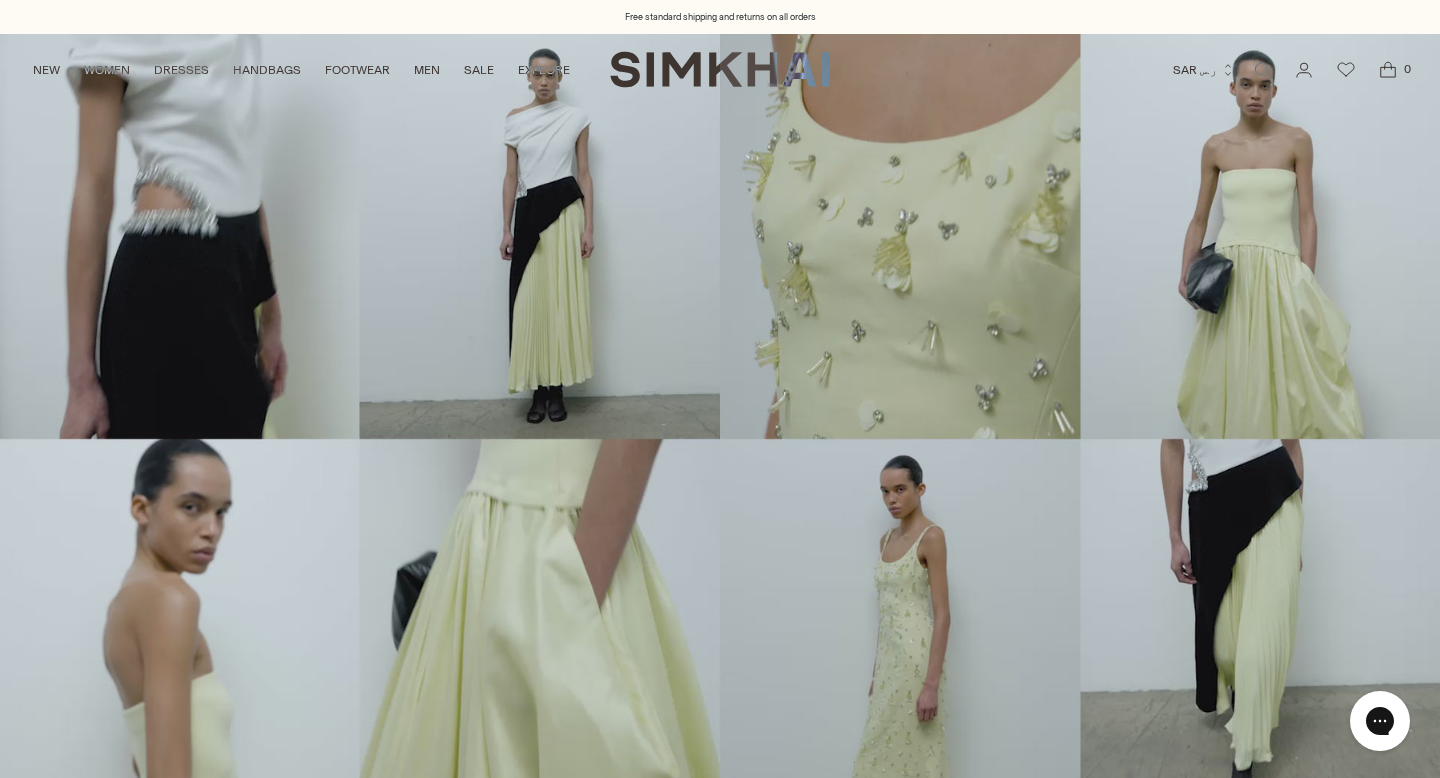 scroll, scrollTop: 0, scrollLeft: 0, axis: both 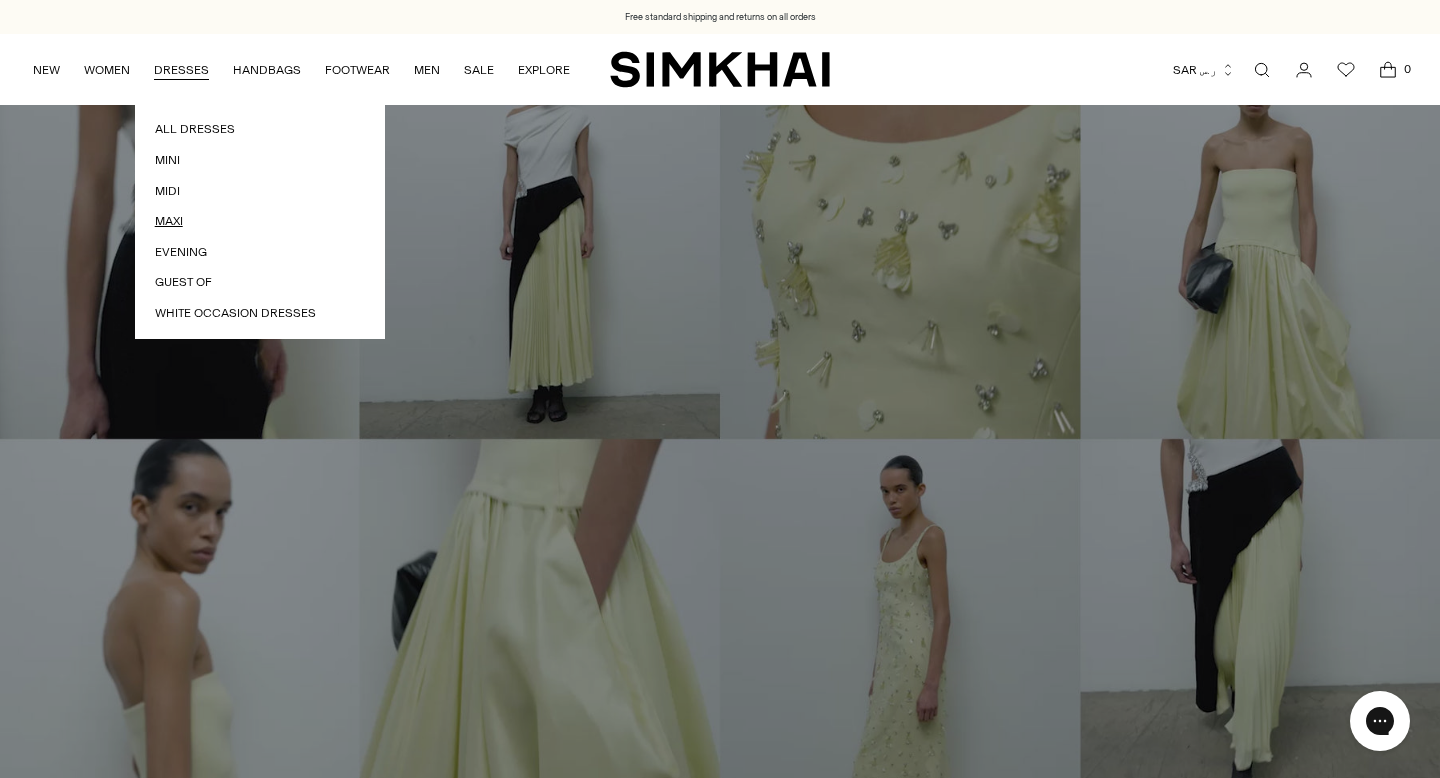 click on "Maxi" at bounding box center (260, 221) 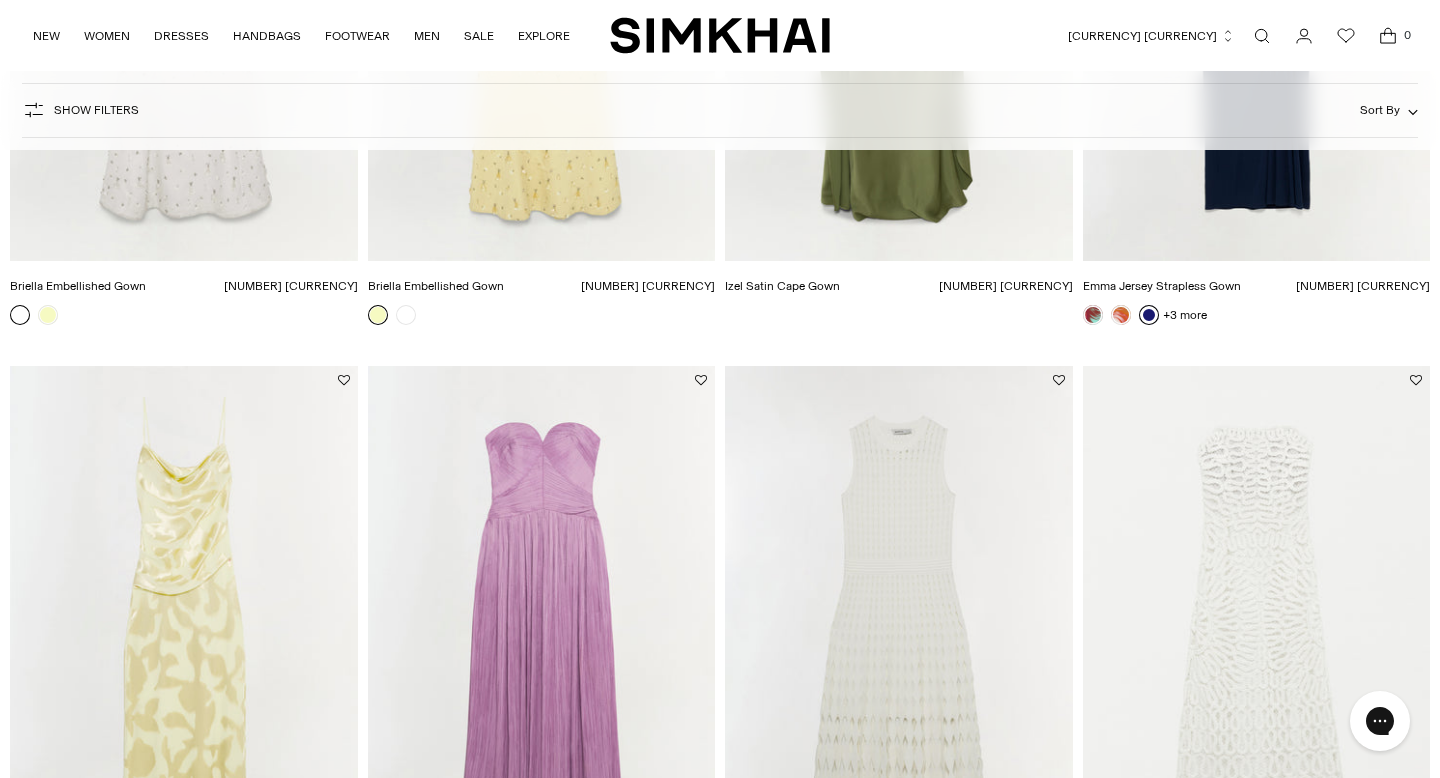 scroll, scrollTop: 1611, scrollLeft: 0, axis: vertical 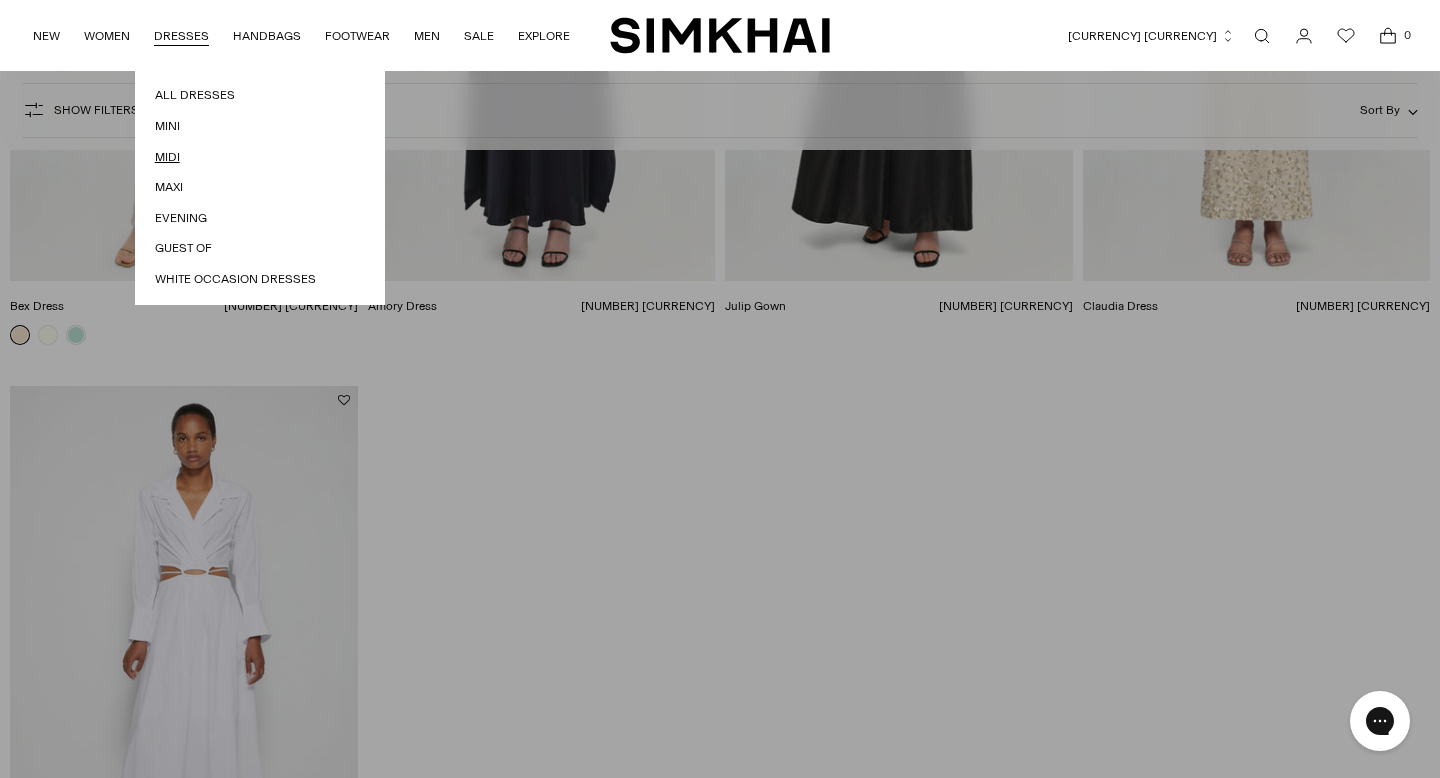 click on "Midi" at bounding box center (260, 157) 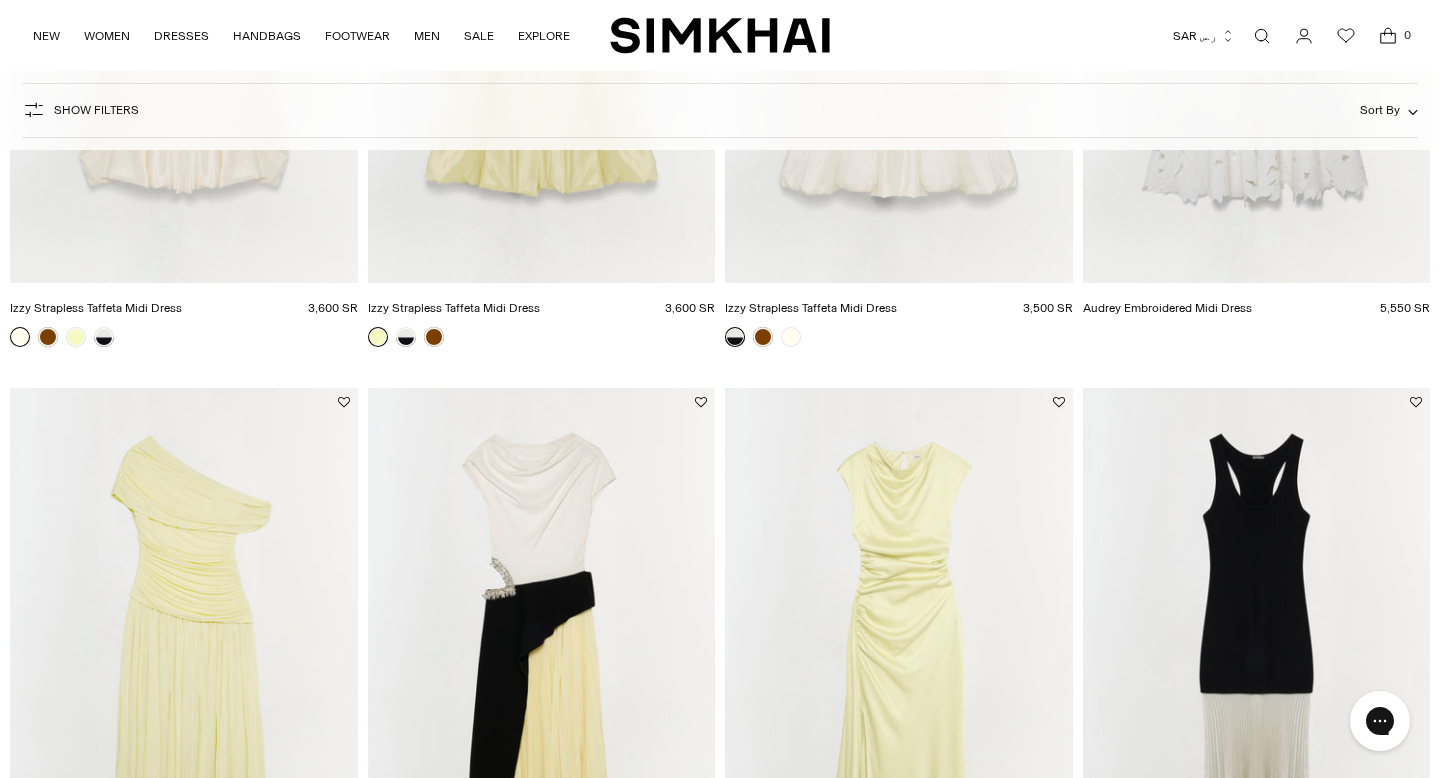 scroll, scrollTop: 1657, scrollLeft: 0, axis: vertical 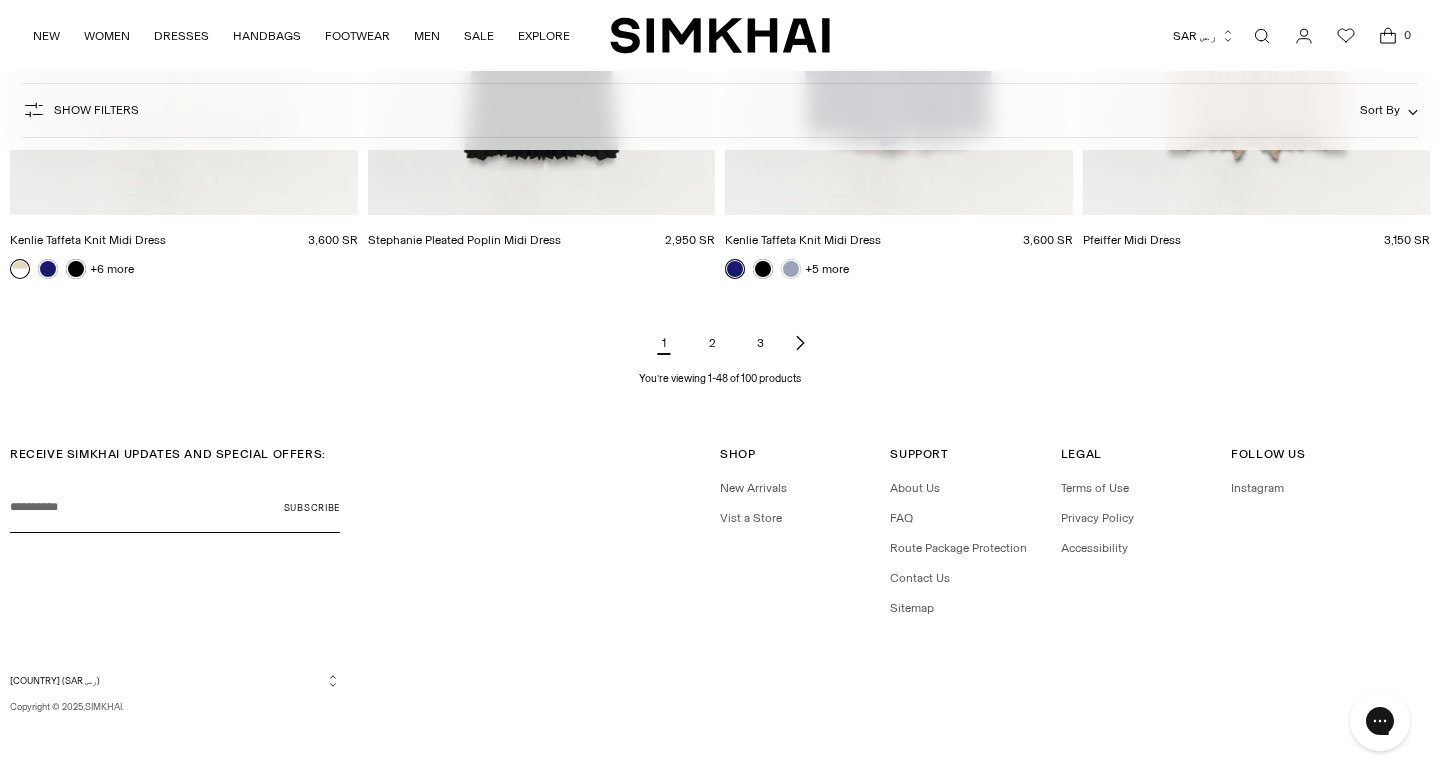 click 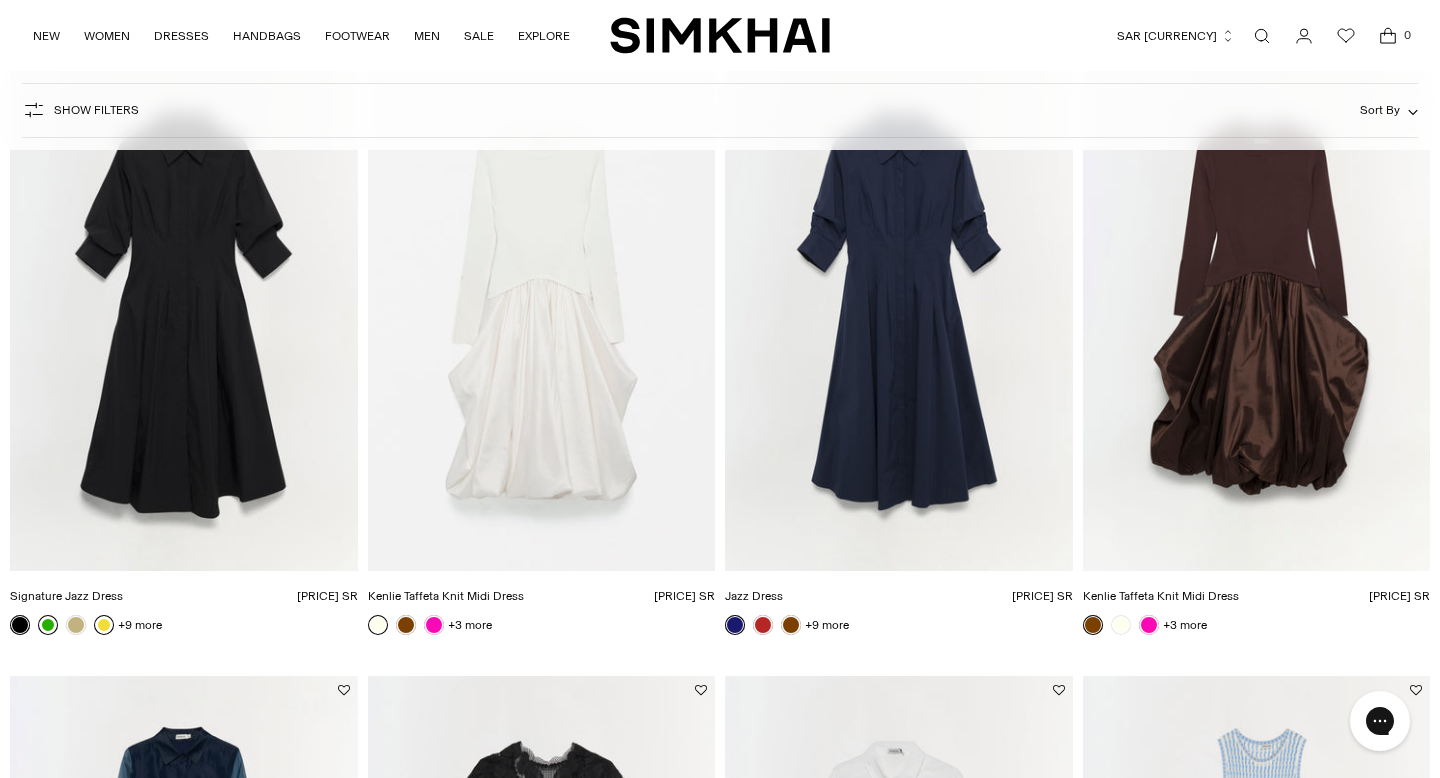 scroll, scrollTop: 949, scrollLeft: 0, axis: vertical 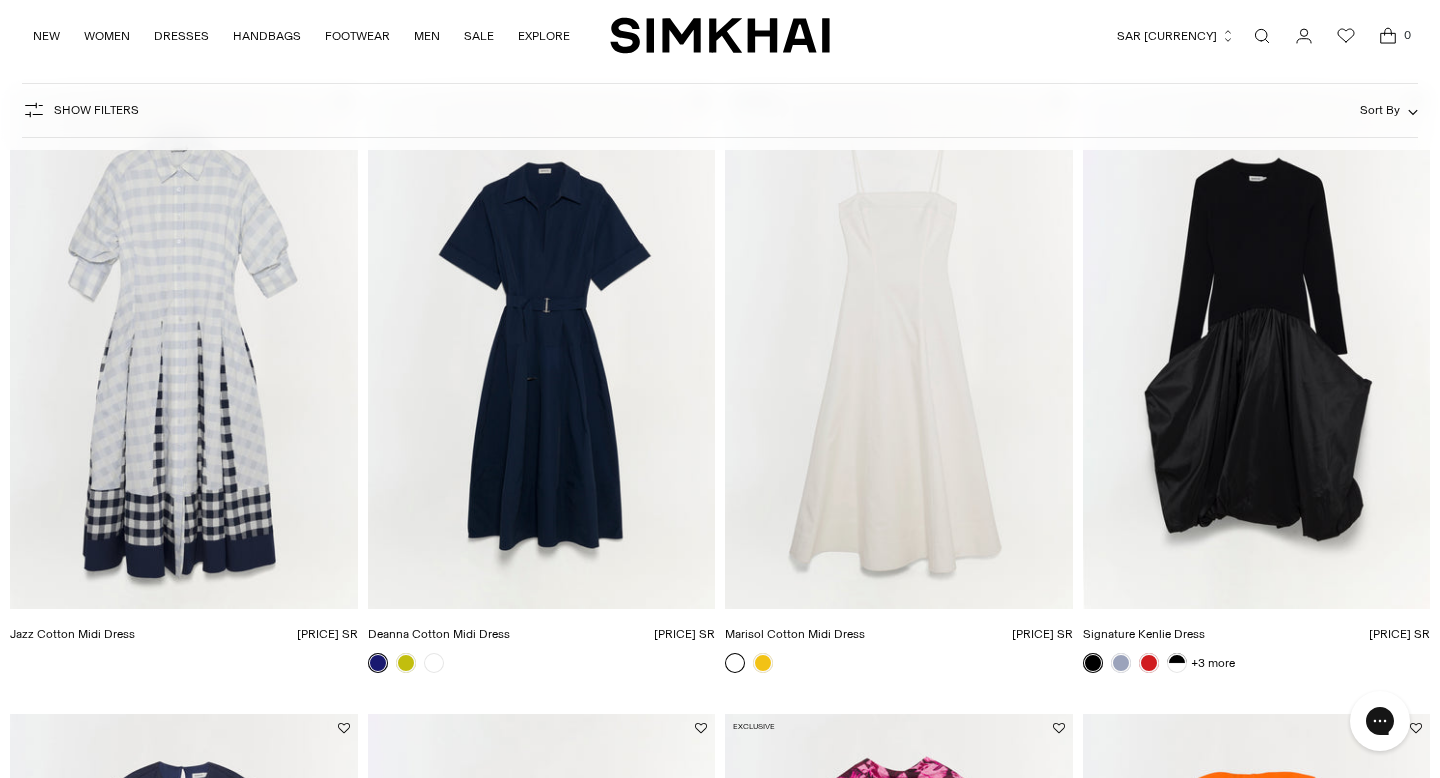 click at bounding box center (0, 0) 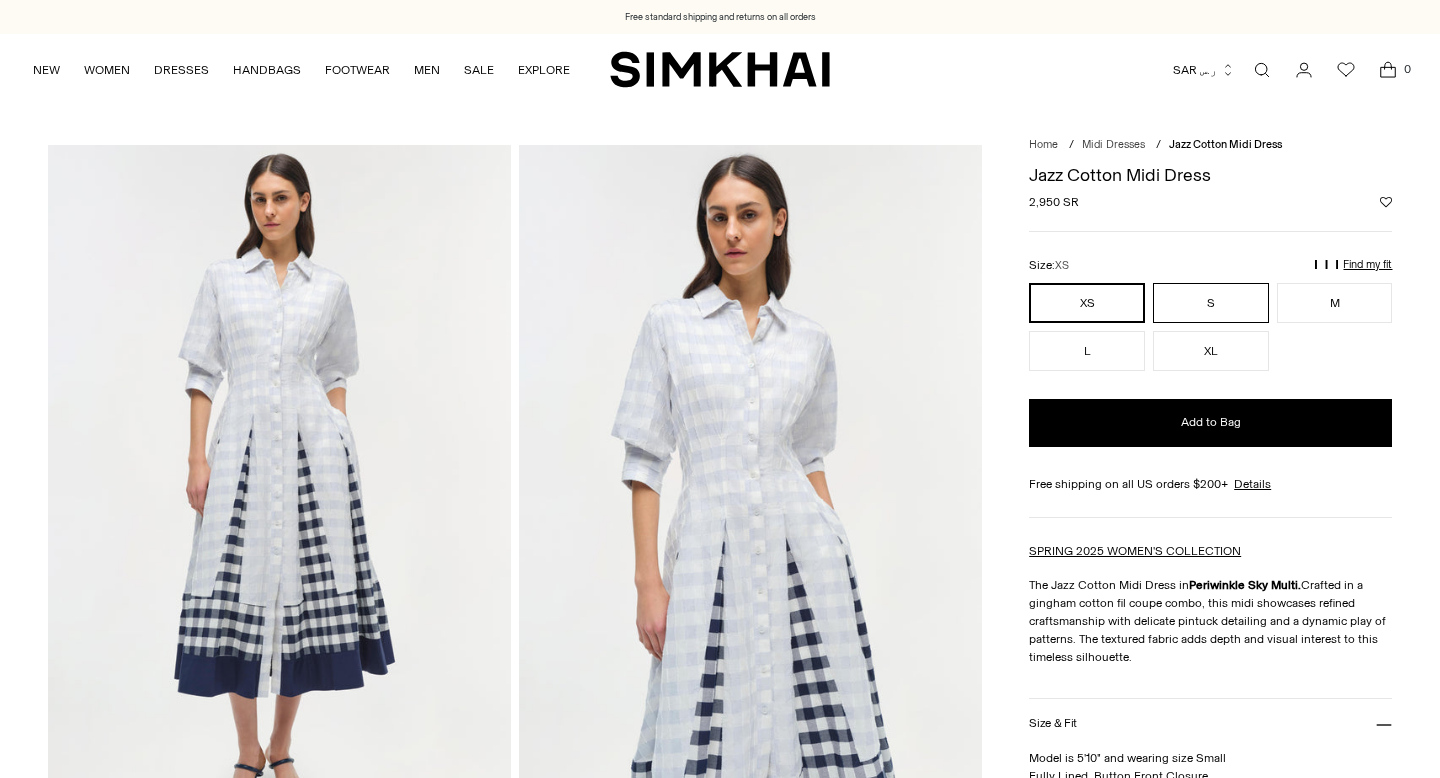scroll, scrollTop: 0, scrollLeft: 0, axis: both 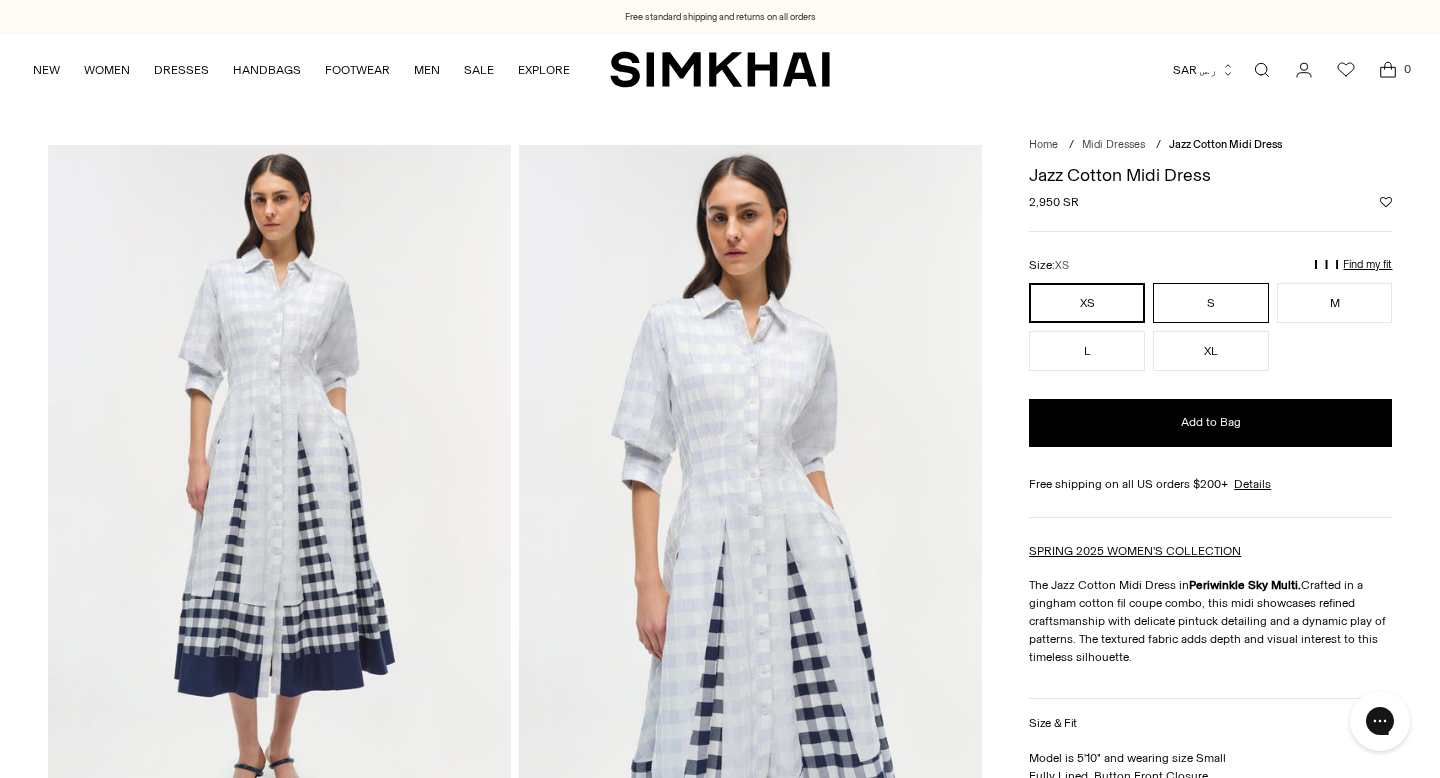 click on "S" at bounding box center [1211, 303] 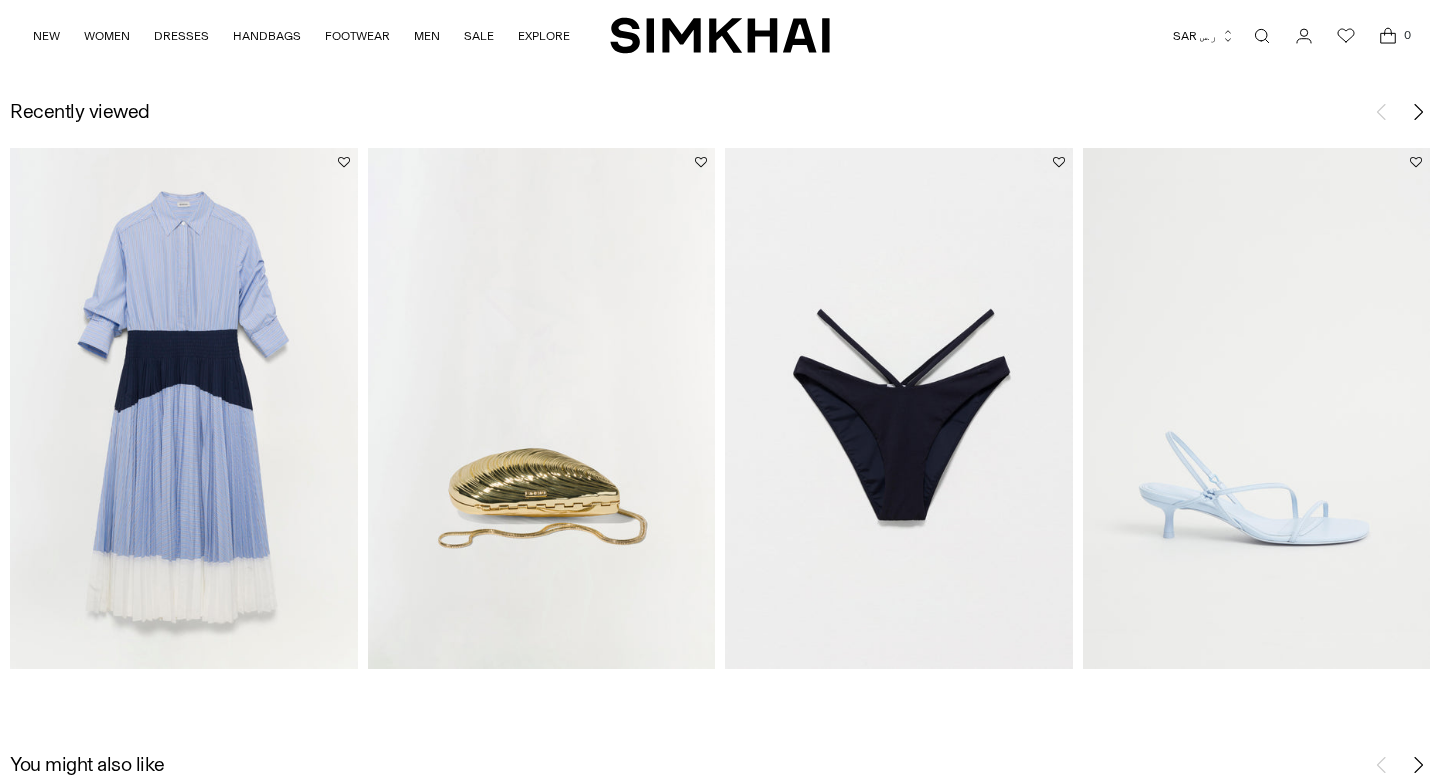 scroll, scrollTop: 3051, scrollLeft: 0, axis: vertical 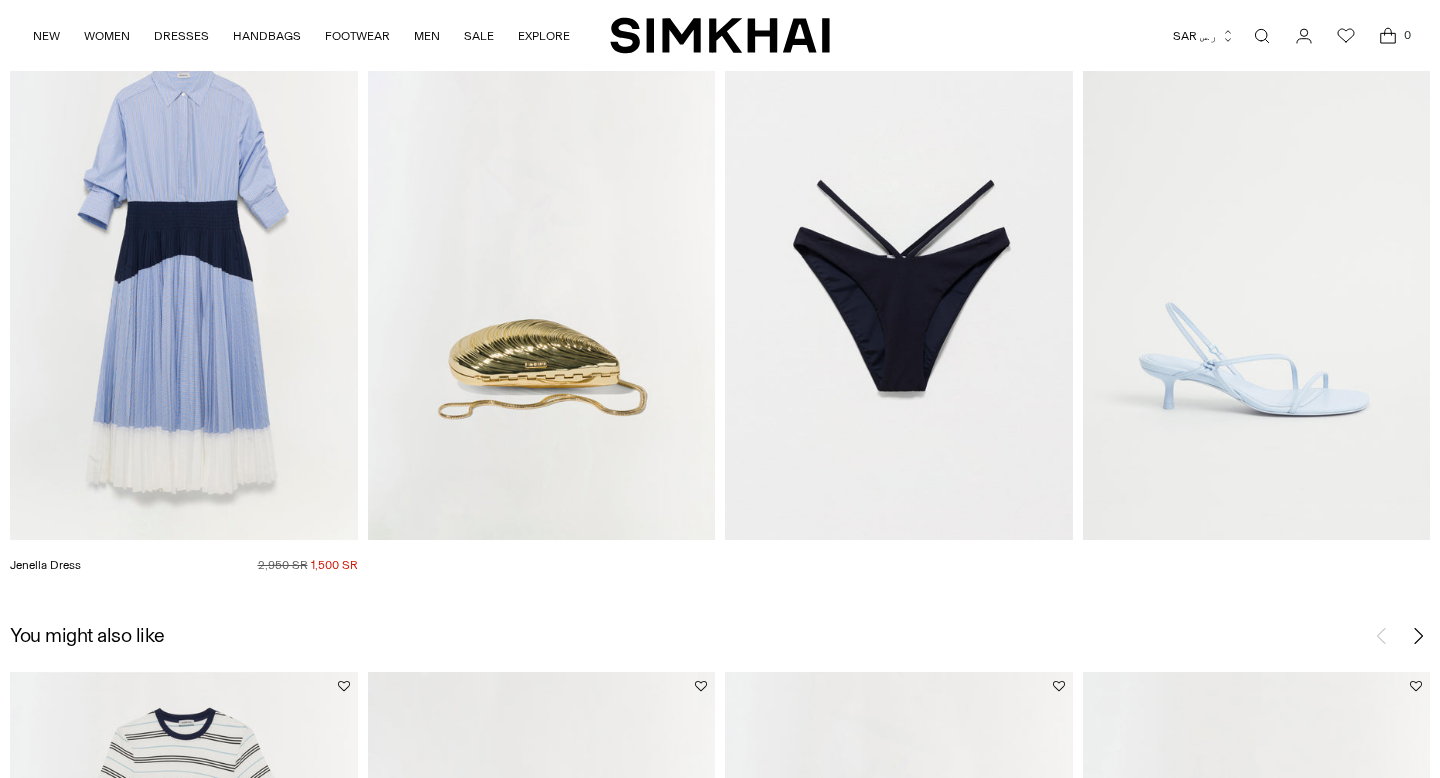click at bounding box center [0, 0] 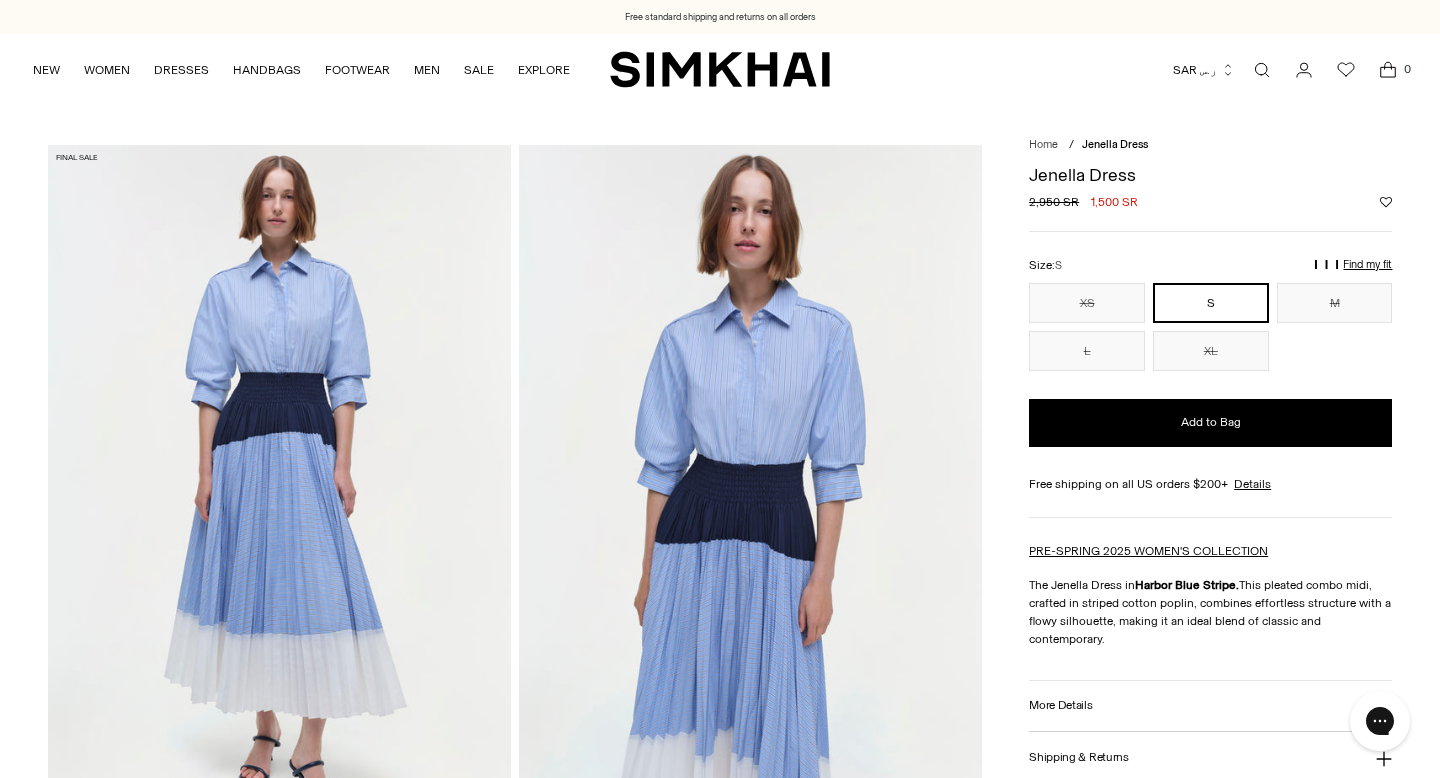 scroll, scrollTop: 0, scrollLeft: 0, axis: both 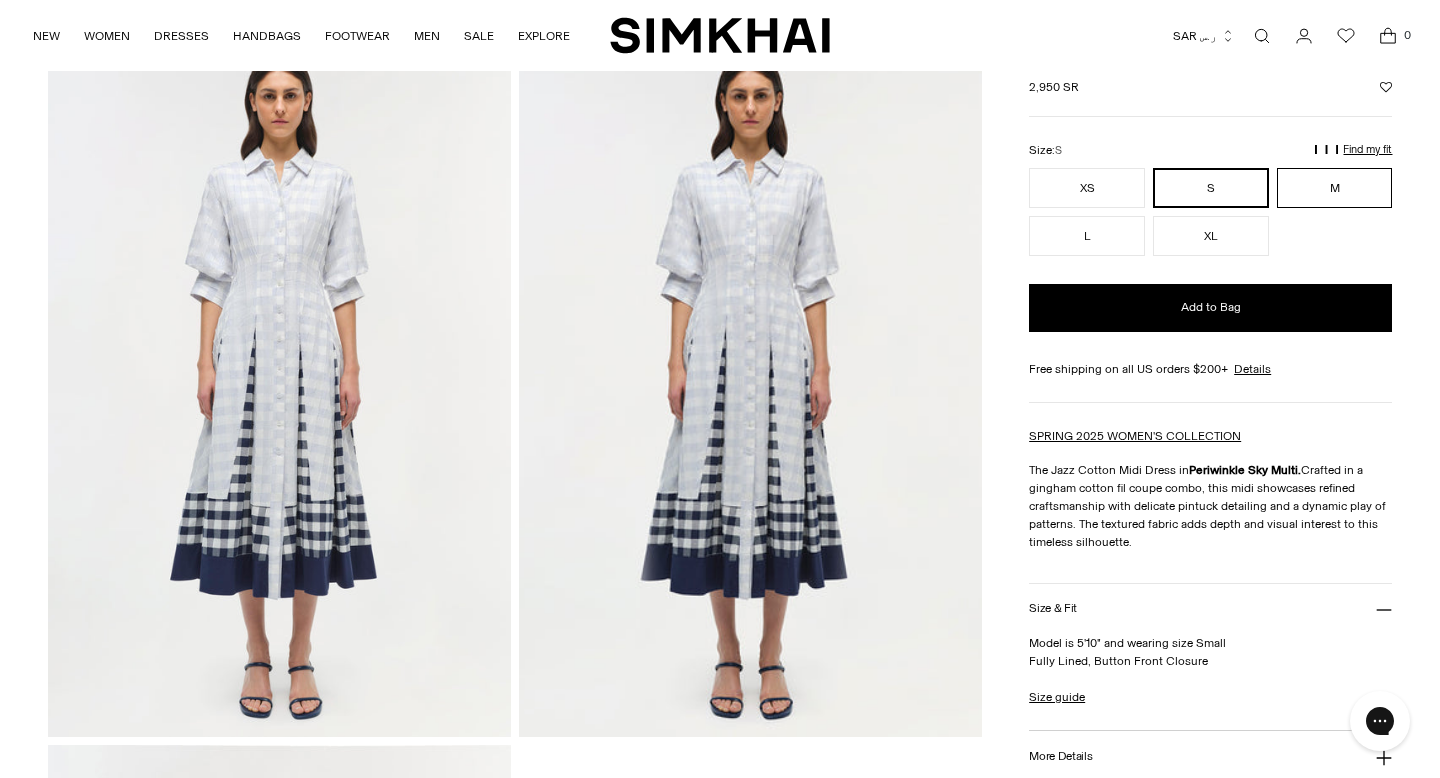click on "M" at bounding box center [1335, 188] 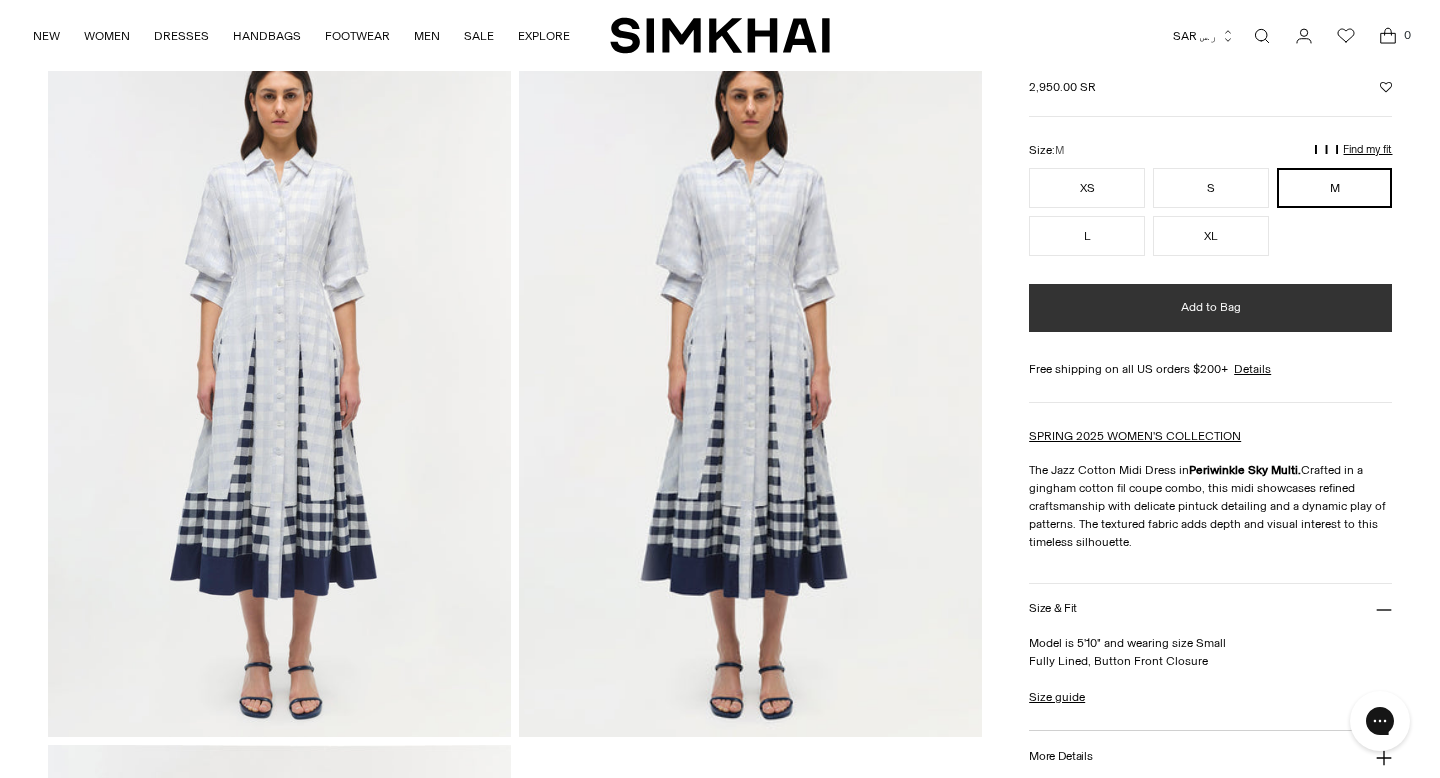 click on "Add to Bag" at bounding box center [1210, 308] 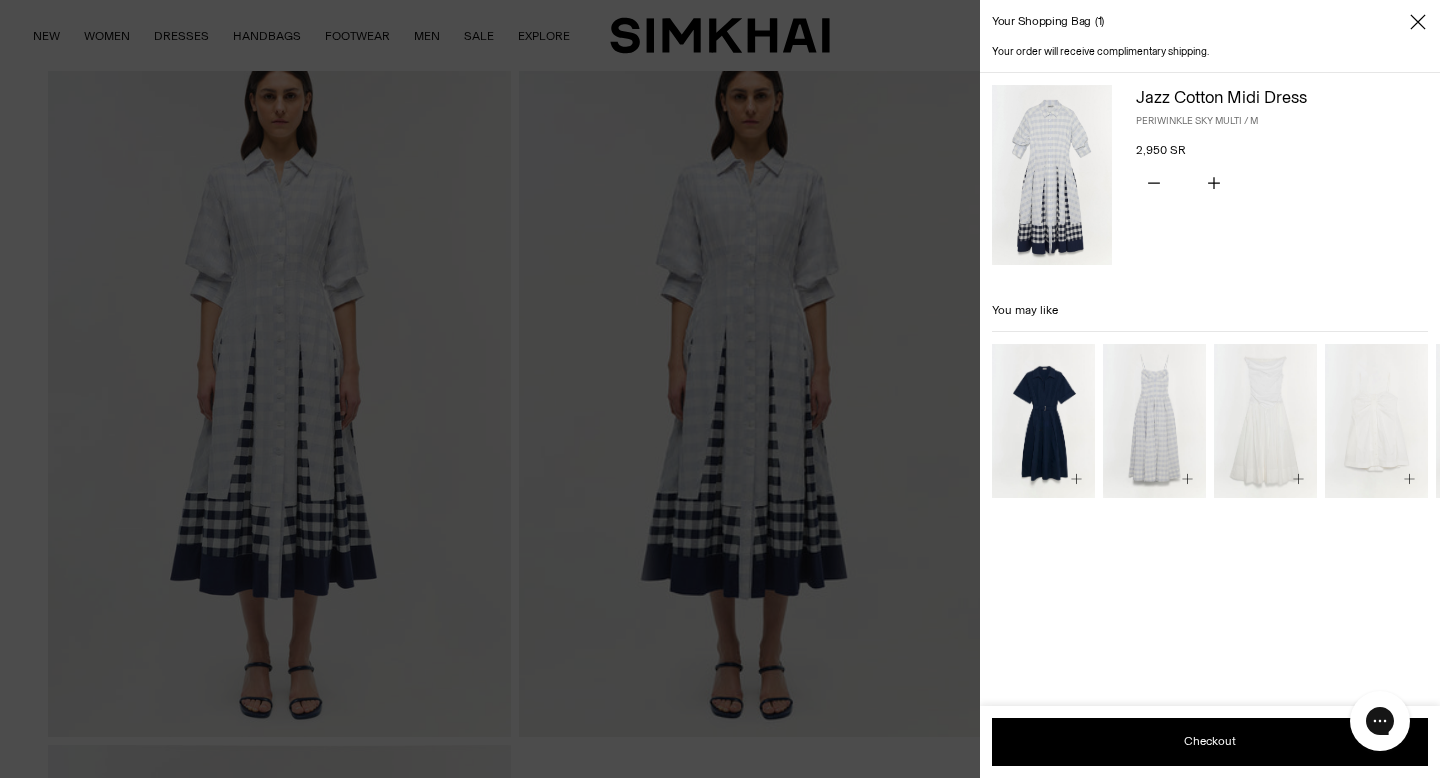 click at bounding box center [720, 389] 